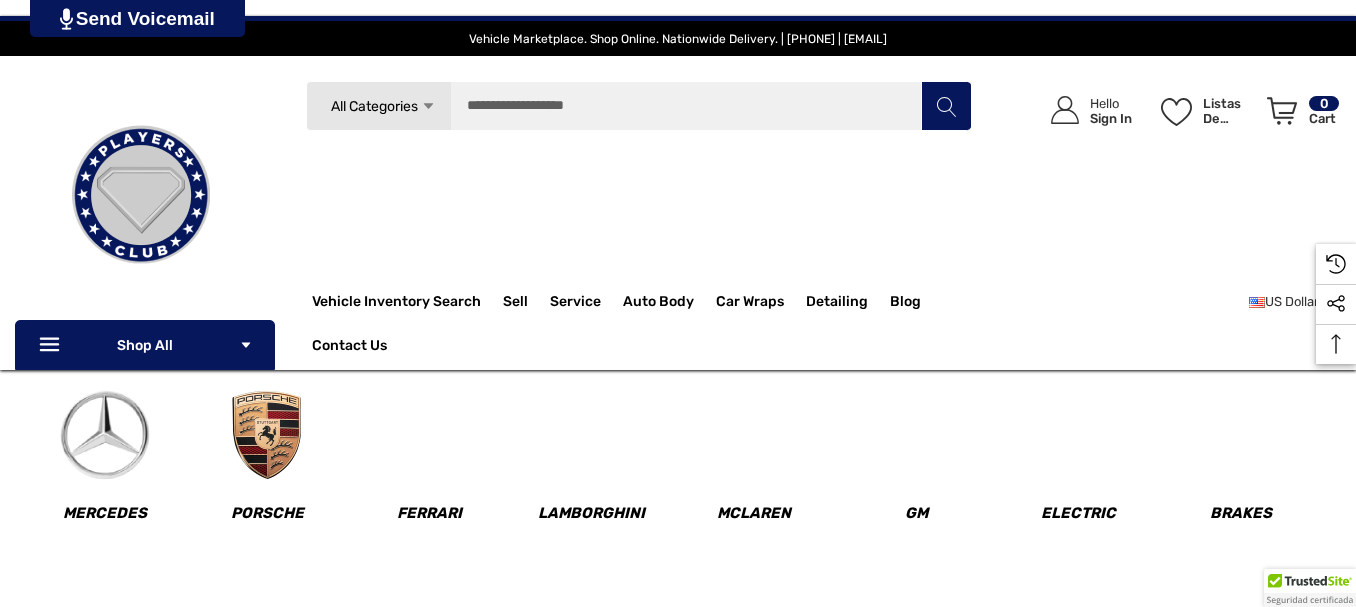 scroll, scrollTop: 0, scrollLeft: 0, axis: both 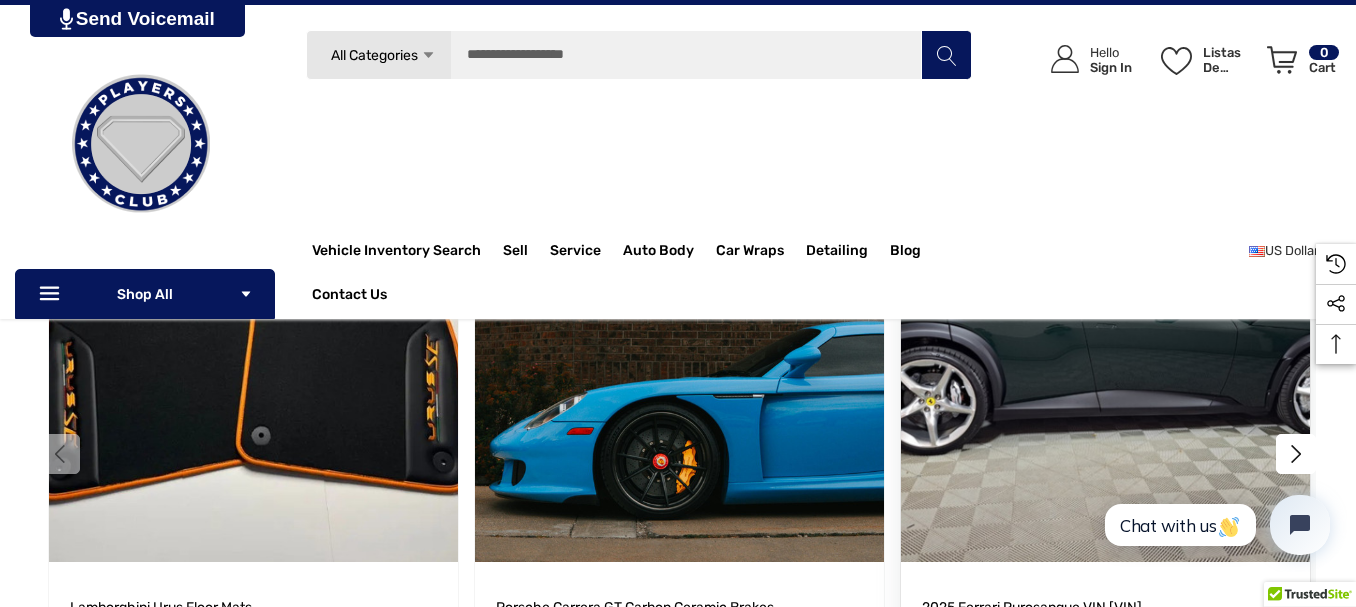 click at bounding box center [1105, 358] 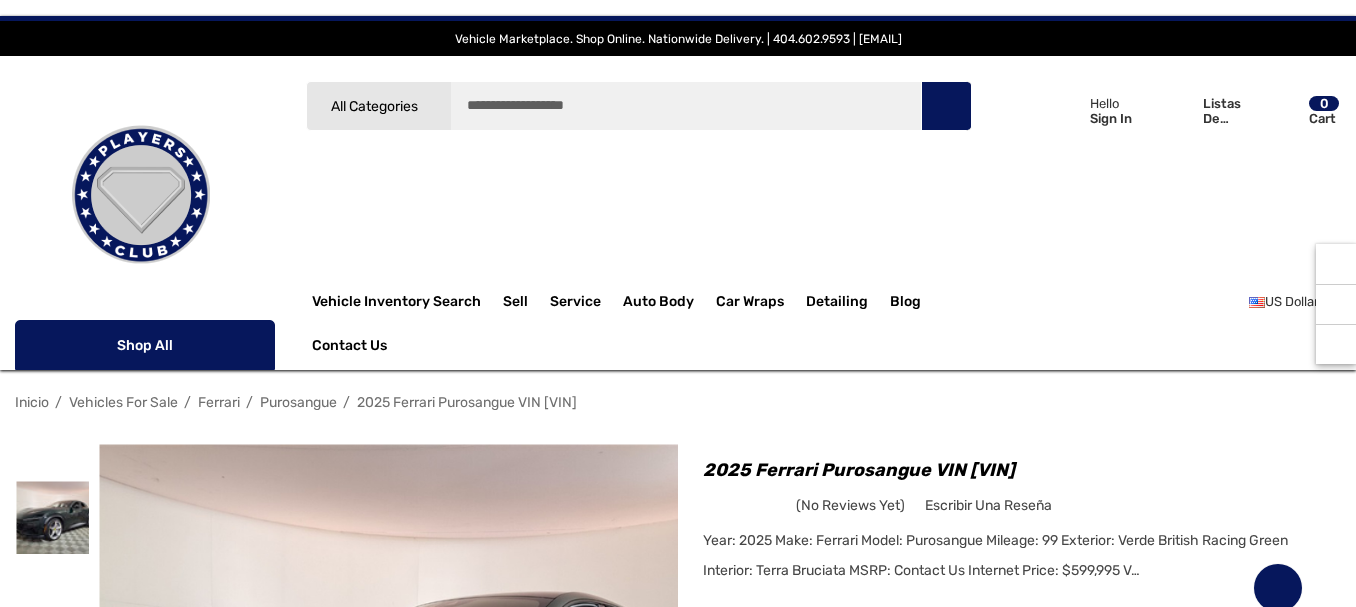 scroll, scrollTop: 0, scrollLeft: 0, axis: both 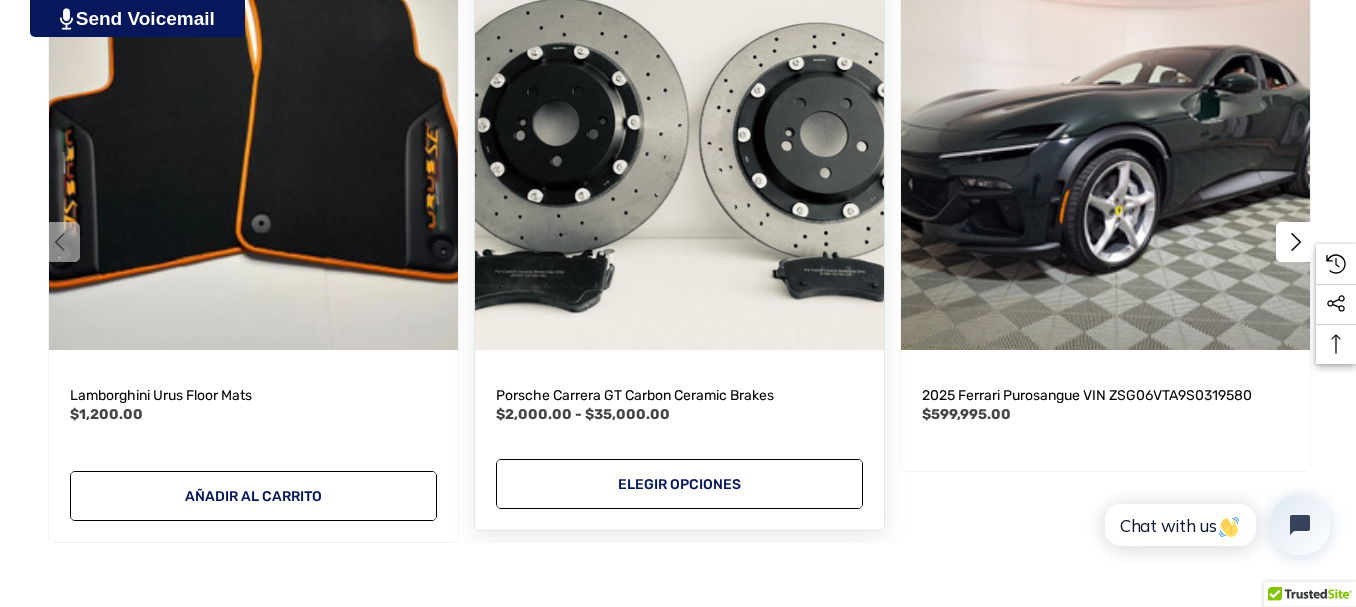 drag, startPoint x: 681, startPoint y: 216, endPoint x: 671, endPoint y: 169, distance: 48.052055 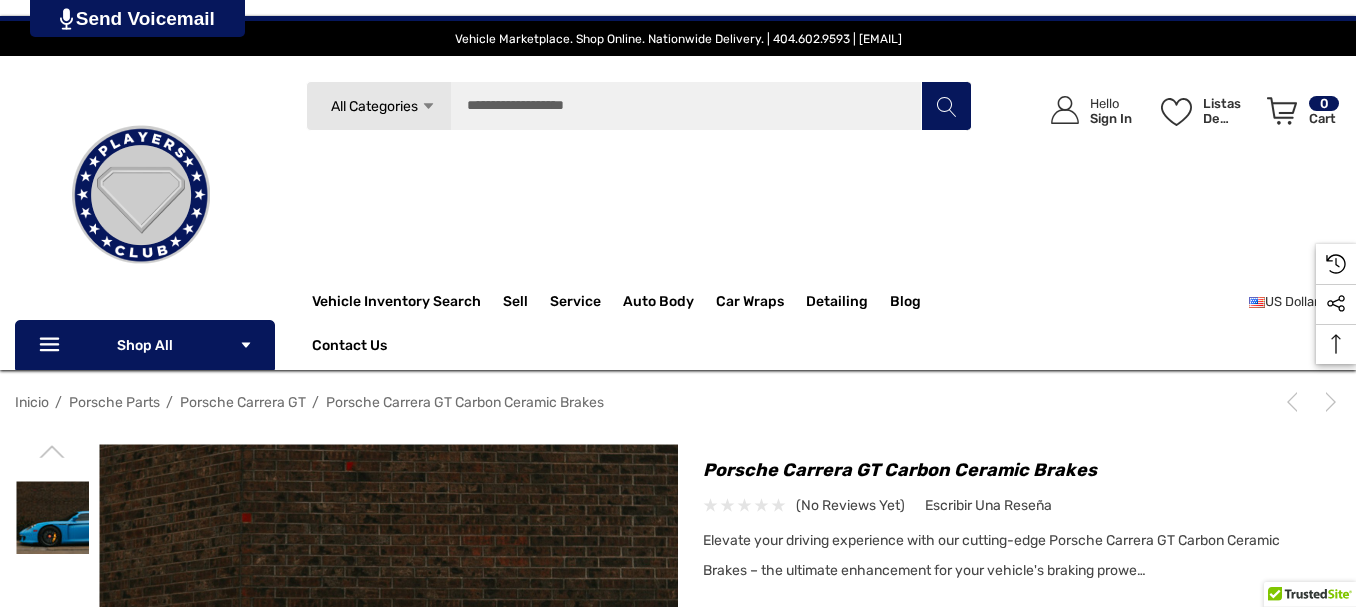 scroll, scrollTop: 416, scrollLeft: 0, axis: vertical 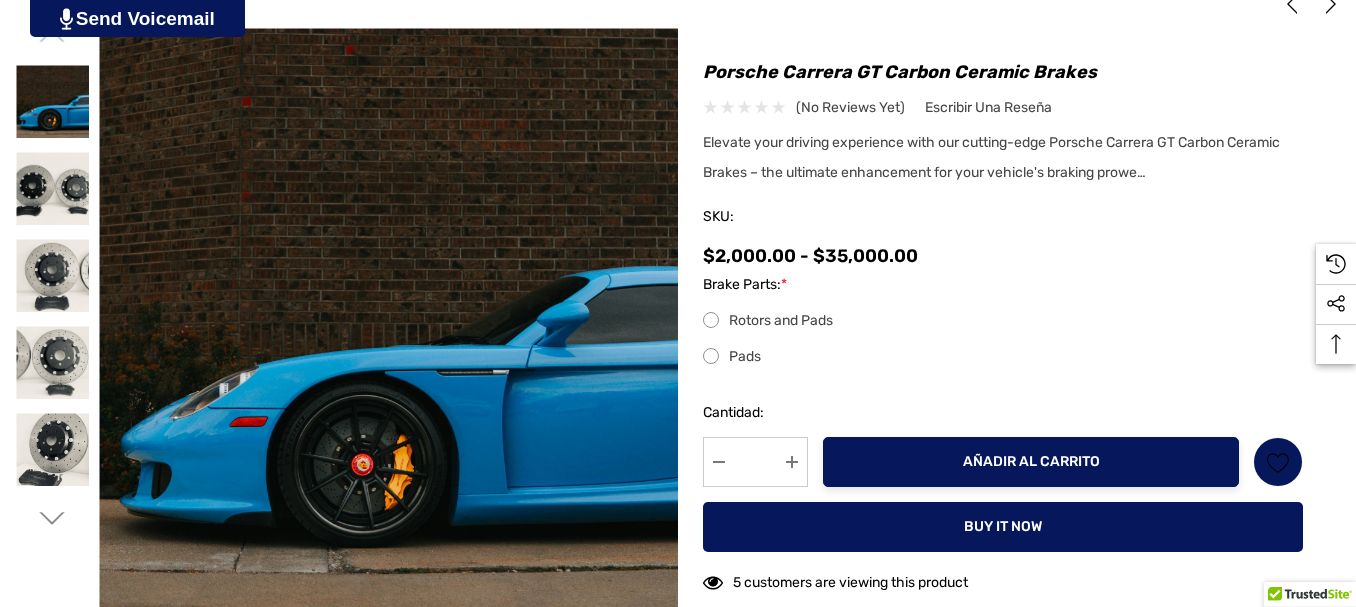 click on "Añadir al carrito" at bounding box center (1031, 462) 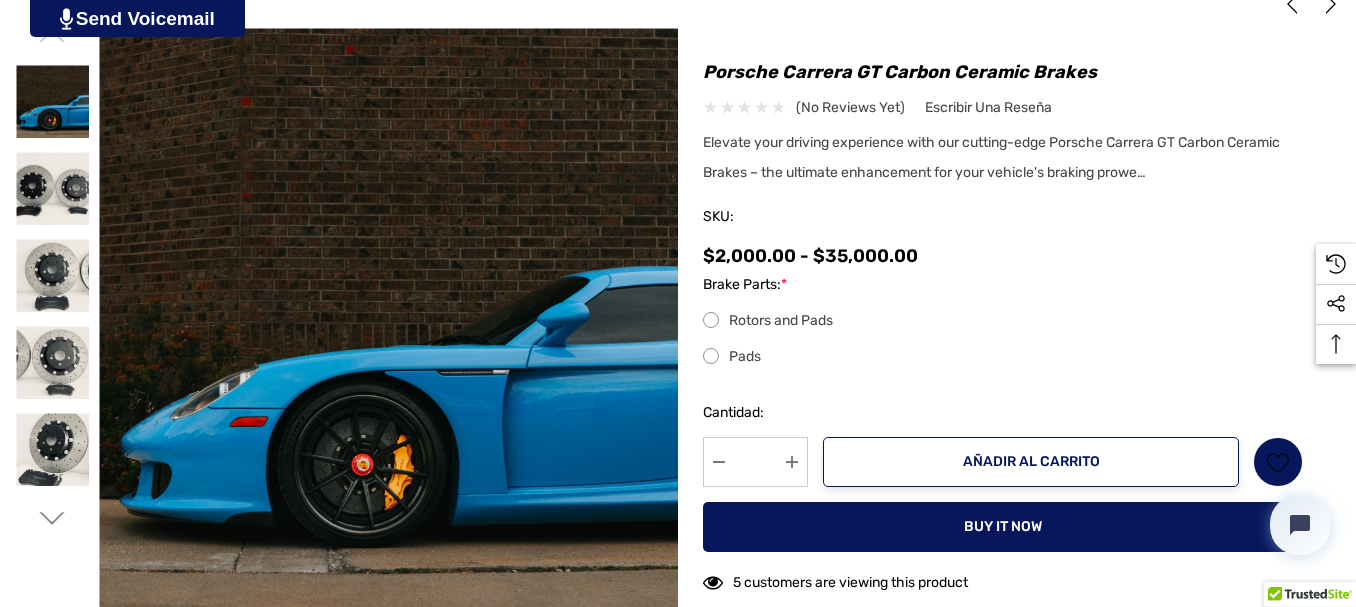 scroll, scrollTop: 0, scrollLeft: 0, axis: both 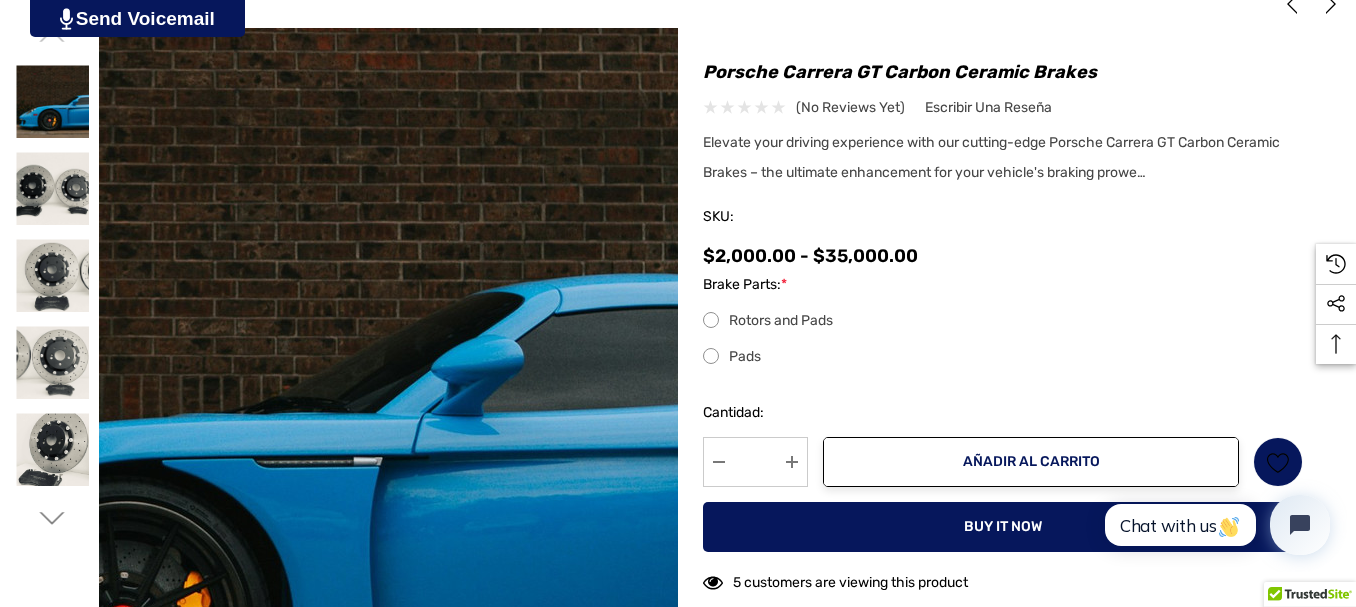 click at bounding box center [170, 365] 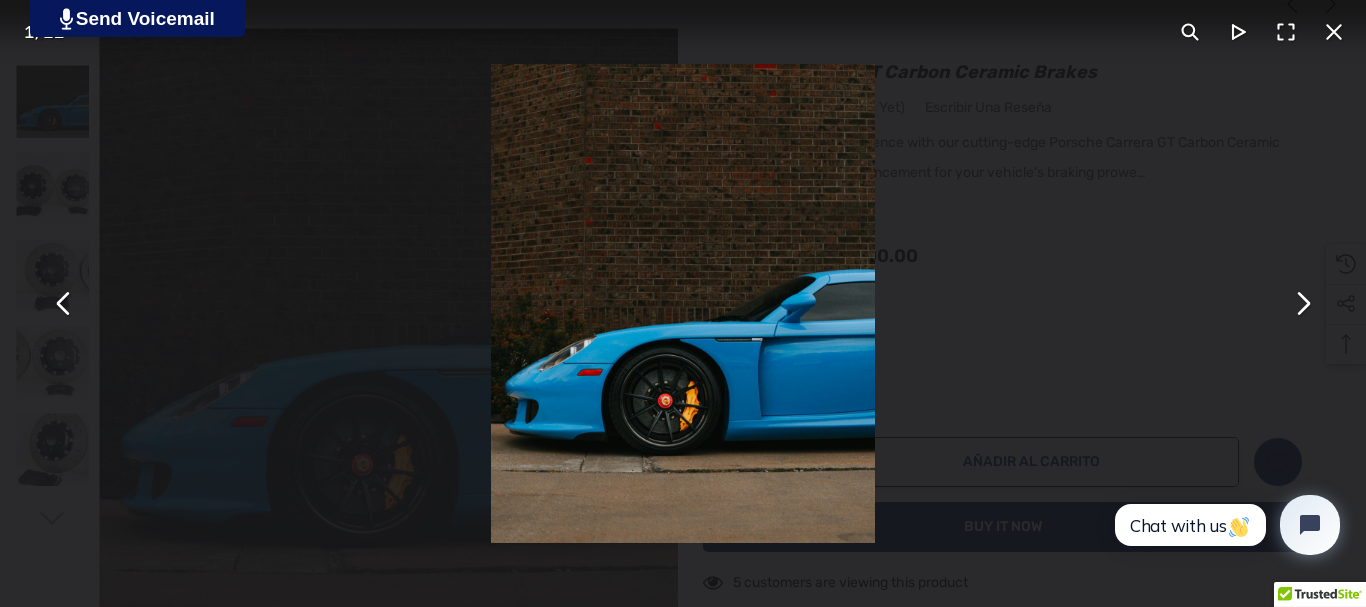 click at bounding box center [1334, 32] 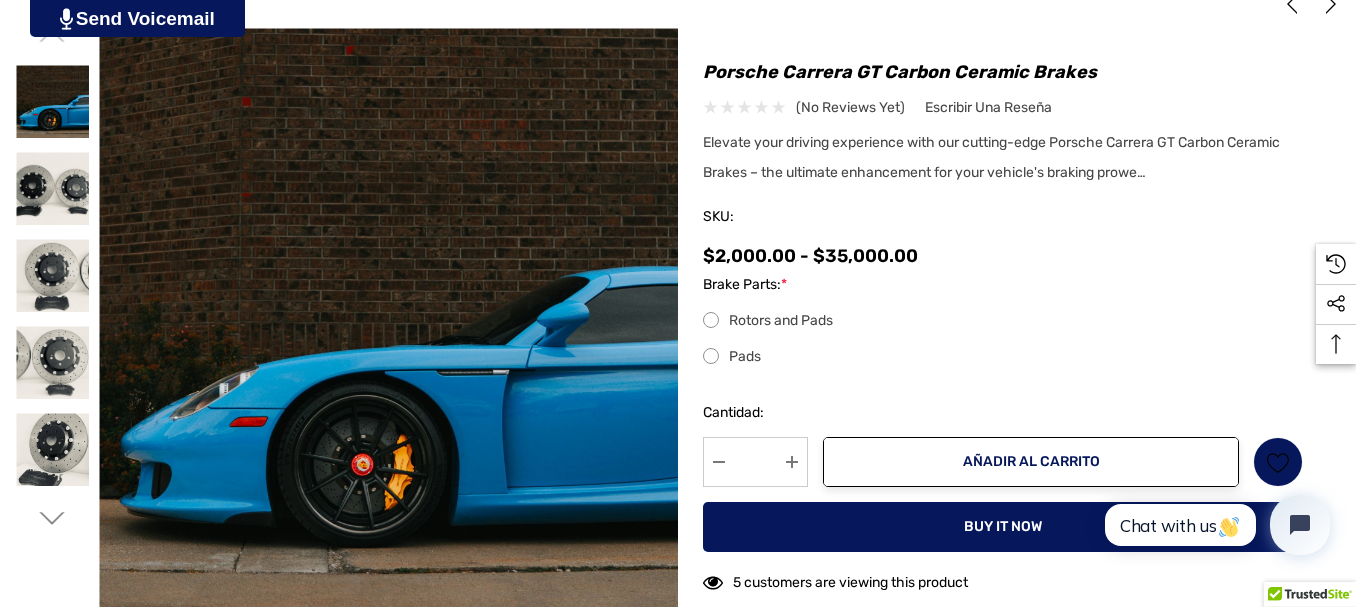 click on "Rotors and Pads" at bounding box center (1003, 321) 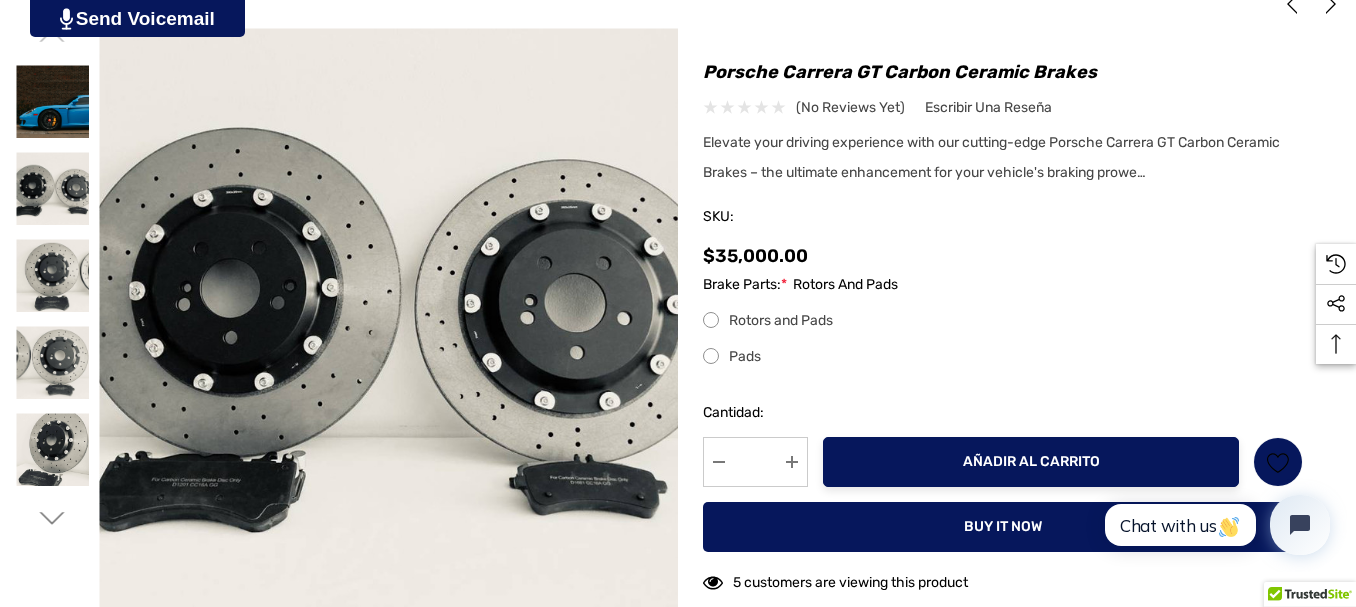 click on "Añadir al carrito" at bounding box center (1031, 462) 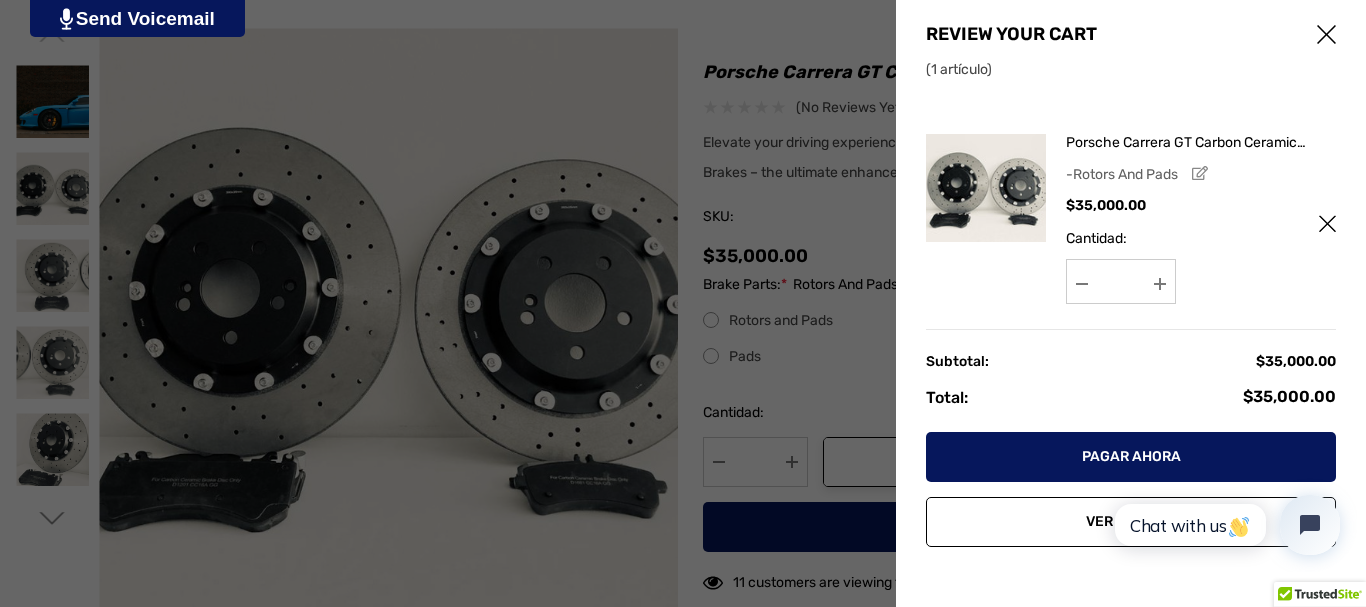click on "Ver carrito" at bounding box center [1131, 522] 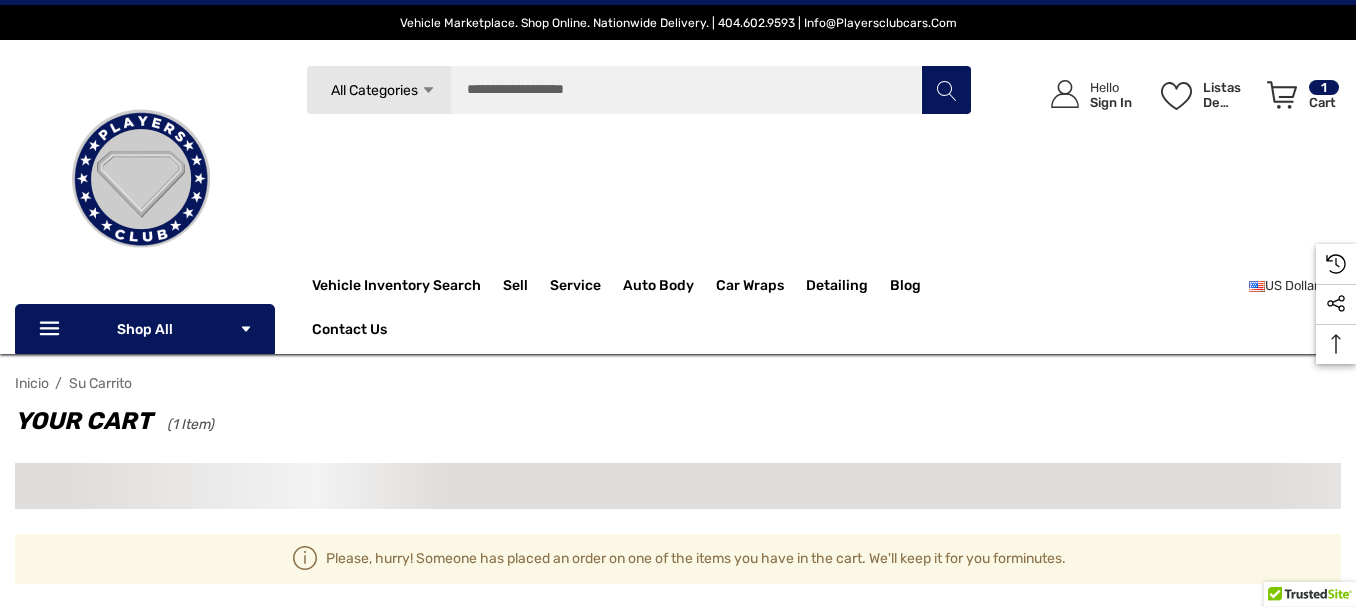 scroll, scrollTop: 0, scrollLeft: 0, axis: both 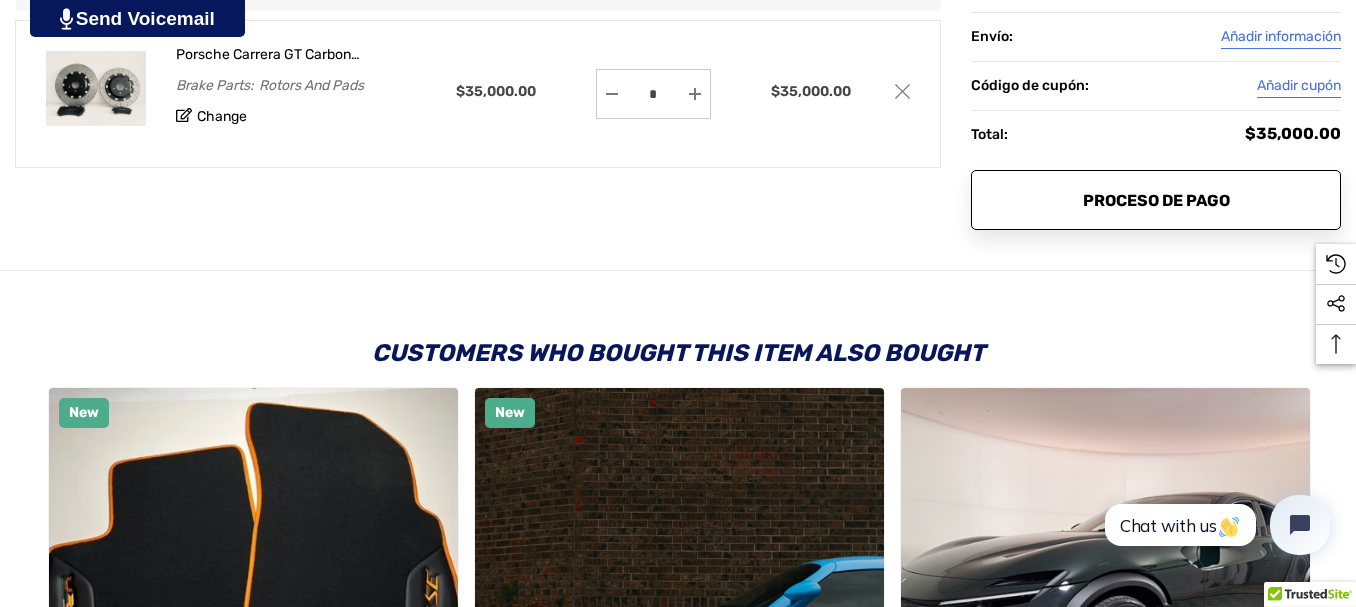 click on "Proceso de pago" at bounding box center (1156, 200) 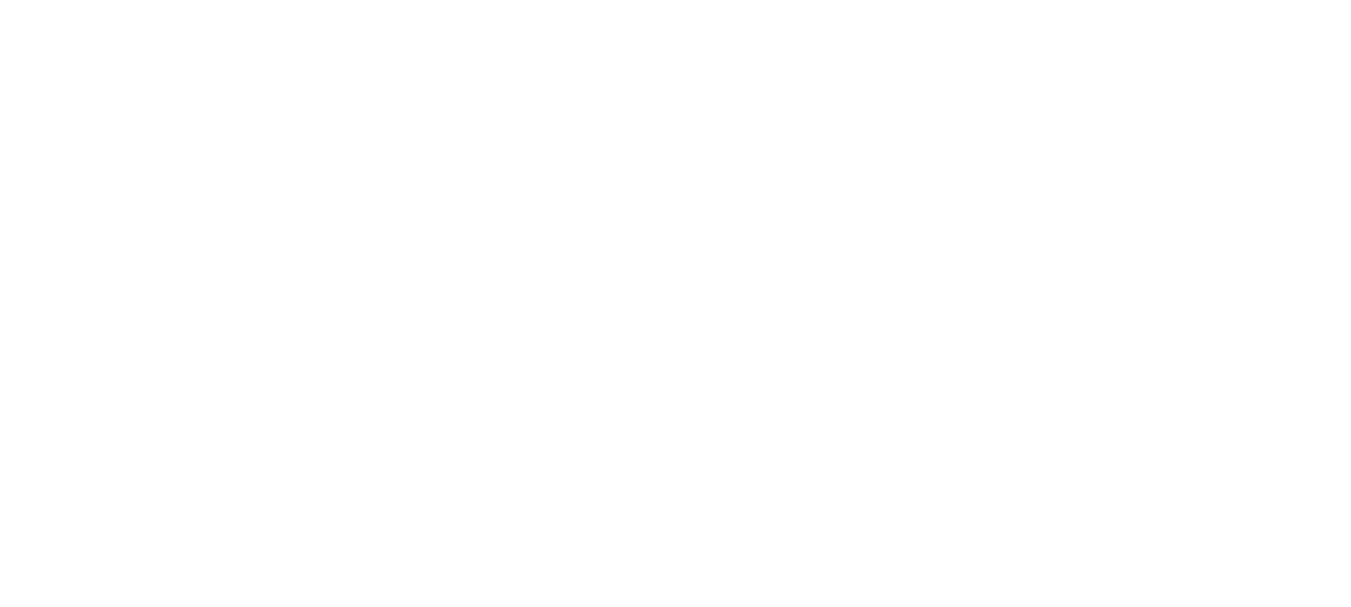 scroll, scrollTop: 0, scrollLeft: 0, axis: both 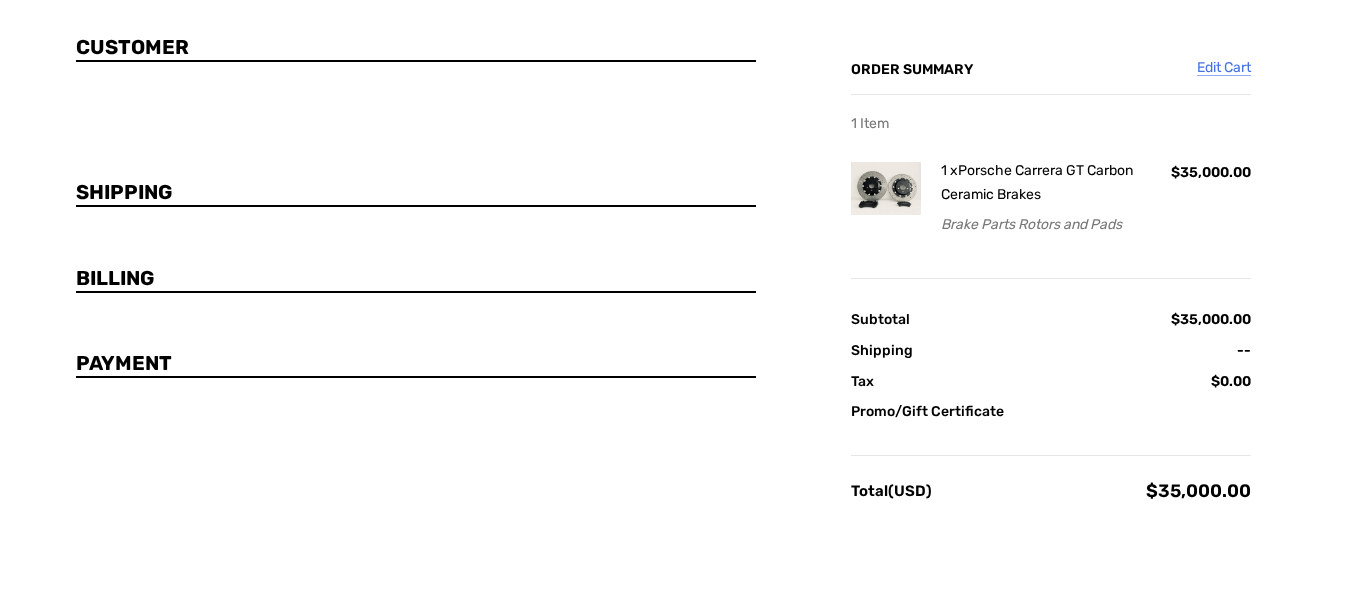 click on "Promo/Gift Certificate" at bounding box center [1051, 411] 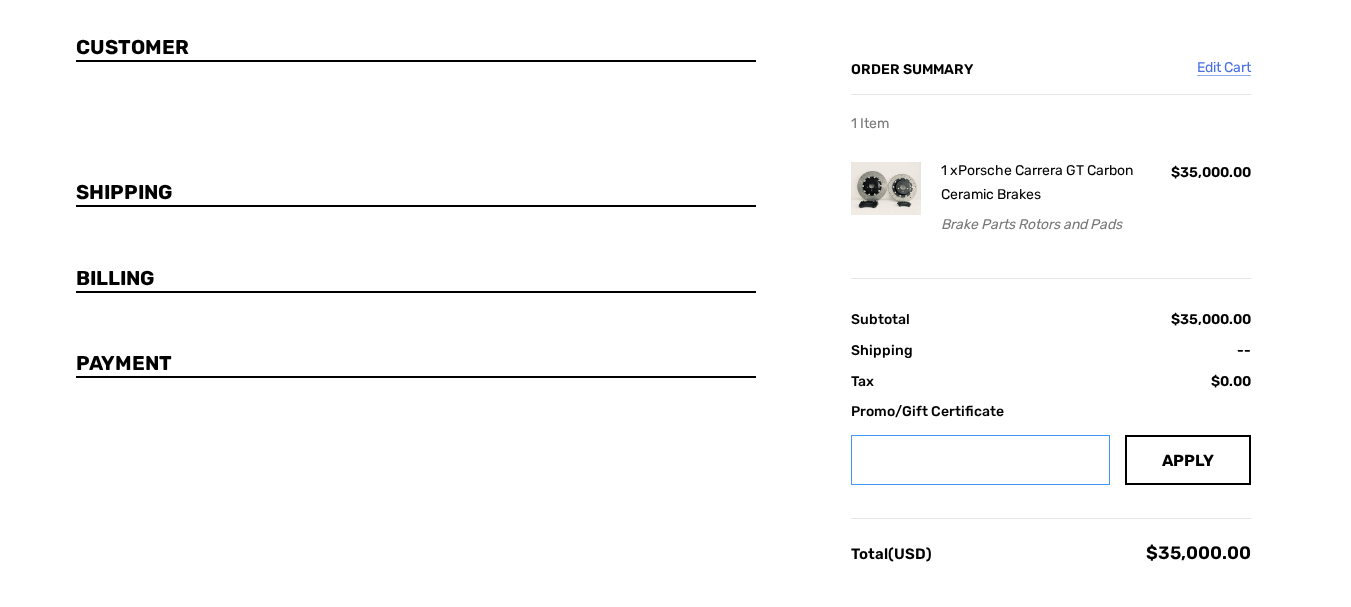 click at bounding box center [980, 460] 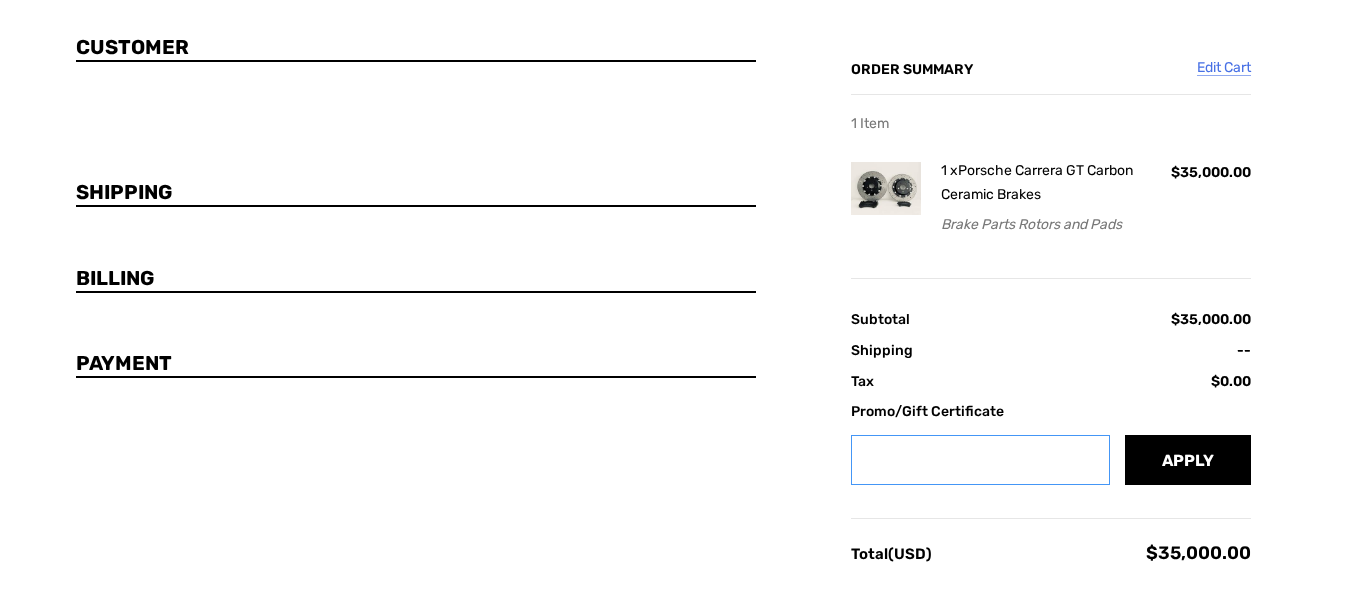 paste on "[REDACTED]" 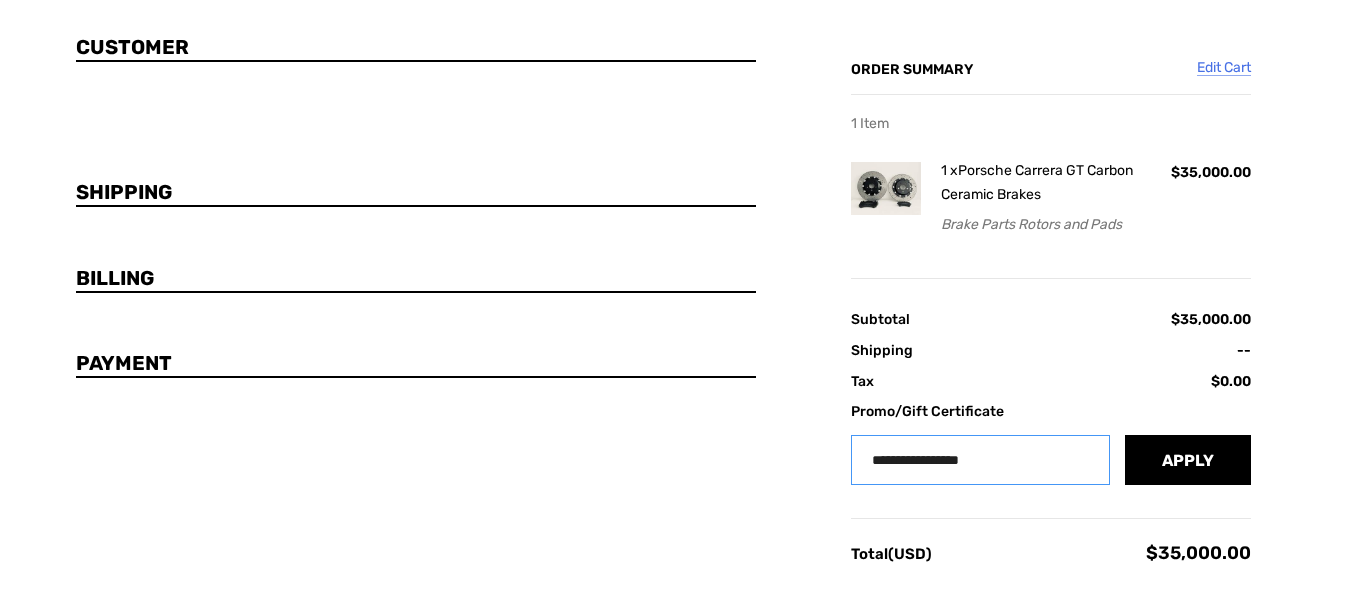 type on "[REDACTED]" 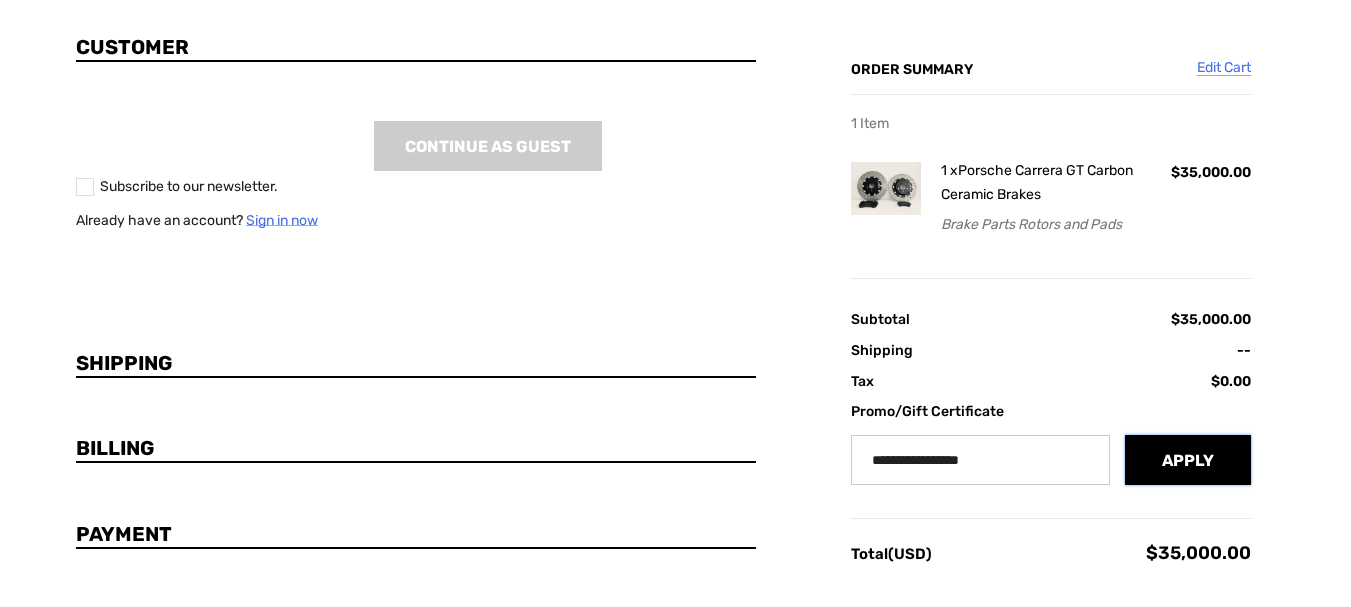 click on "Apply" at bounding box center [1188, 460] 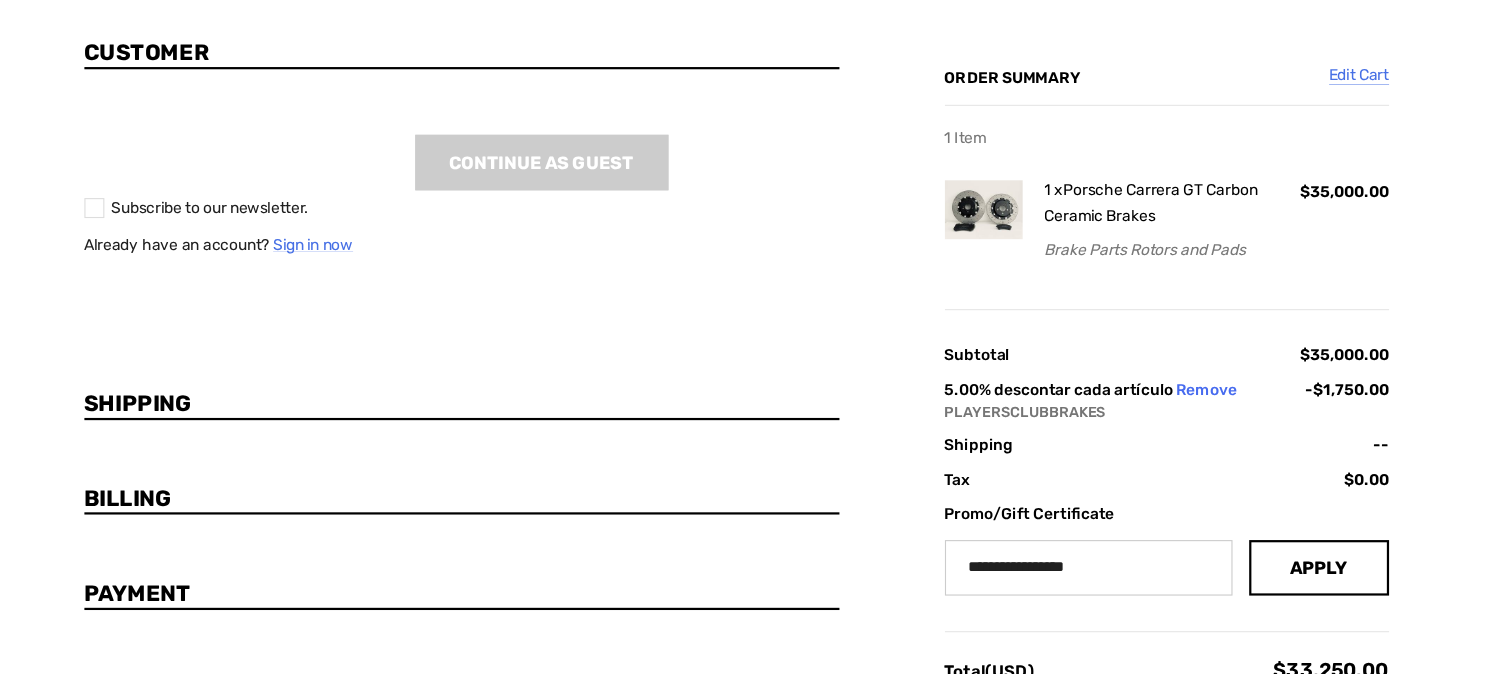 scroll, scrollTop: 321, scrollLeft: 0, axis: vertical 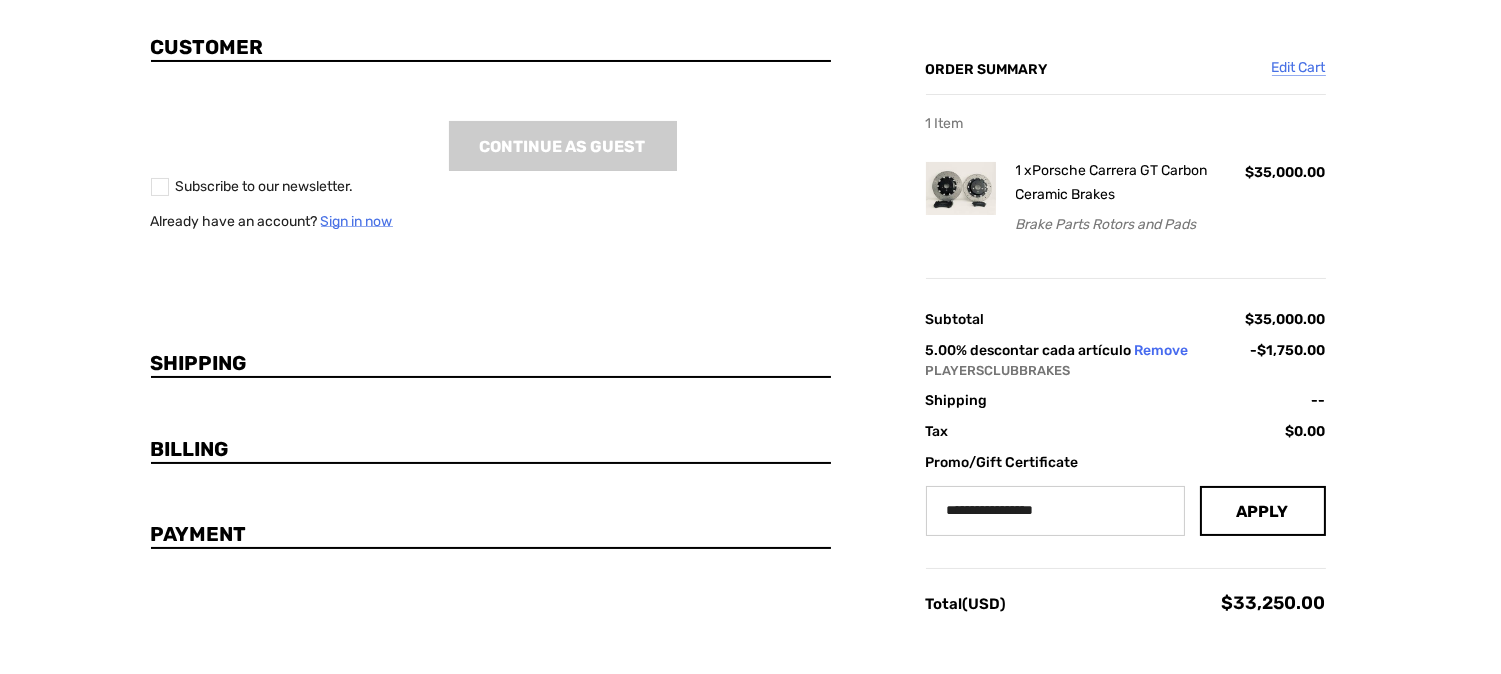 click on "Guest Customer Subscribe to our newsletter. Continue As Guest Already have an account?   Sign in now Shipping Billing Payment Order Summary Edit Cart 1 Item 1 x  Porsche Carrera GT Carbon Ceramic Brakes Brake Parts Rotors and Pads $35,000.00 Subtotal    $35,000.00 5.00% descontar cada artículo    Remove -$1,750.00 PLAYERSCLUBBRAKES Shipping    -- Tax    $0.00 Promo/Gift Certificate Gift Certificate or Coupon Code [REDACTED] Apply Total  (USD)    $33,250.00" at bounding box center (750, 337) 